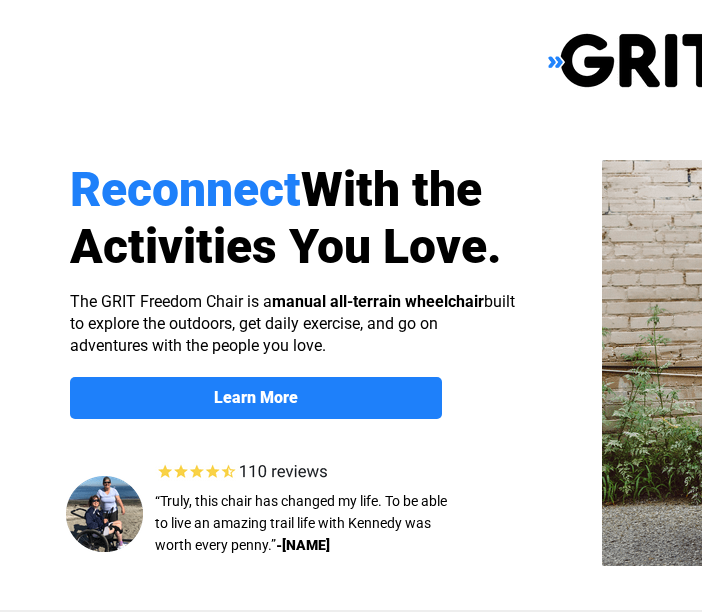 scroll, scrollTop: 0, scrollLeft: 0, axis: both 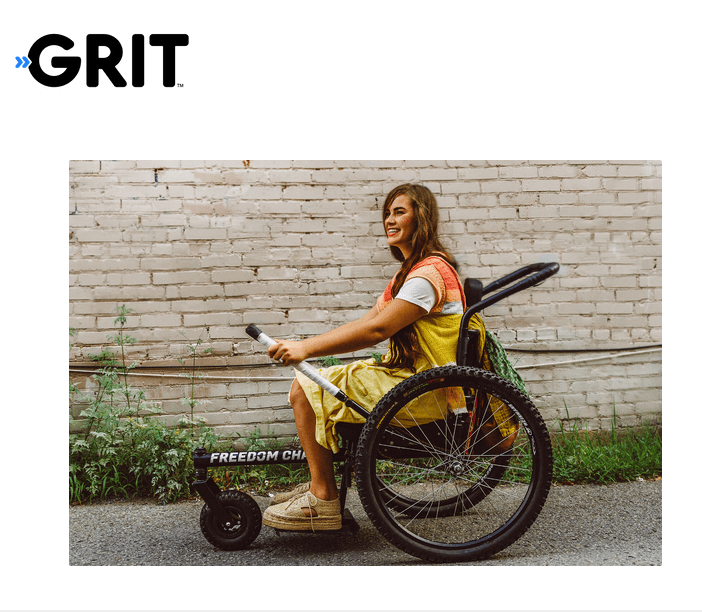 click at bounding box center [102, 366] 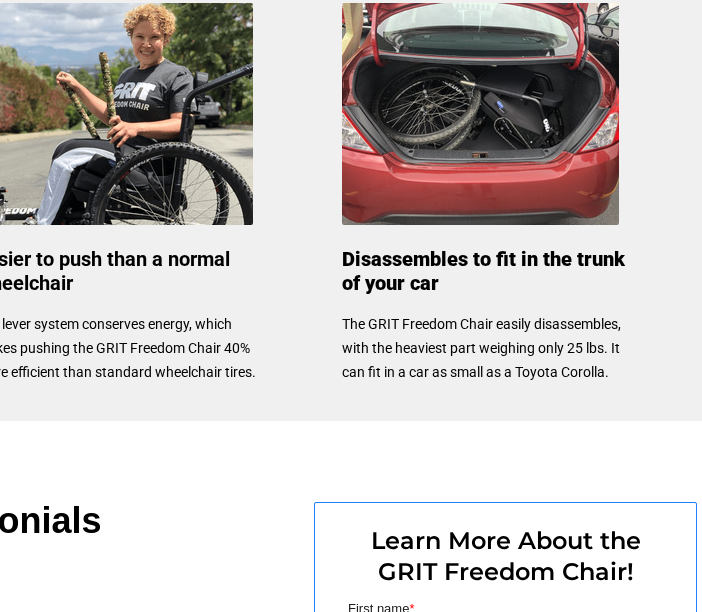 scroll, scrollTop: 1238, scrollLeft: 533, axis: both 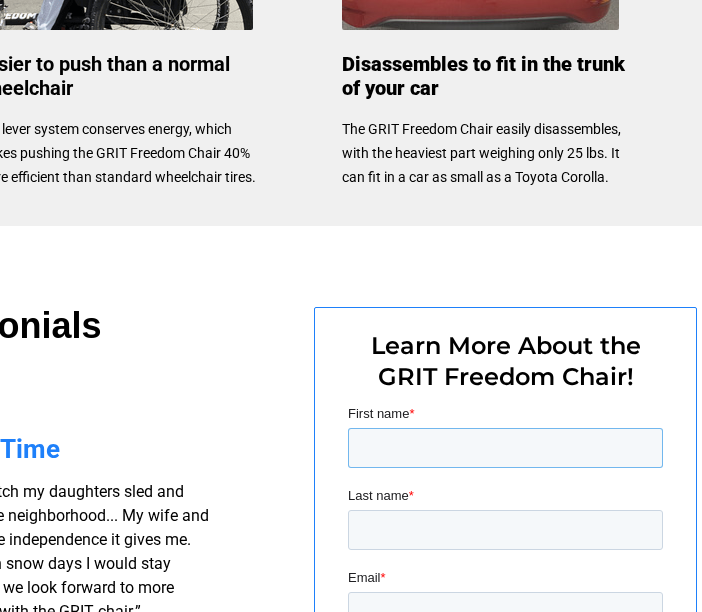 click on "First name *" at bounding box center (505, 448) 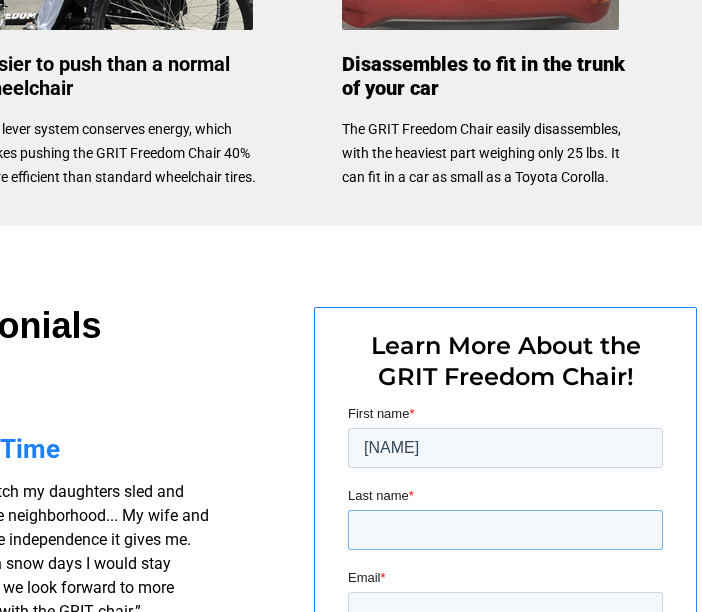 type on "[FIRST]" 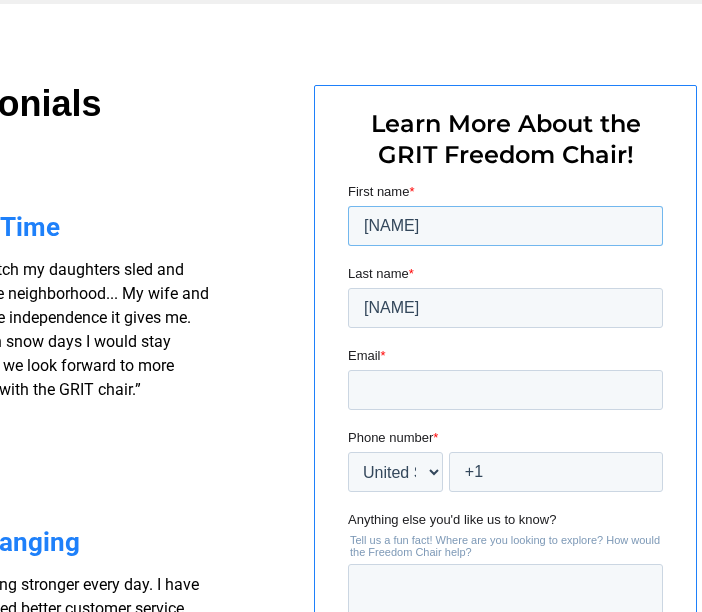 scroll, scrollTop: 1465, scrollLeft: 533, axis: both 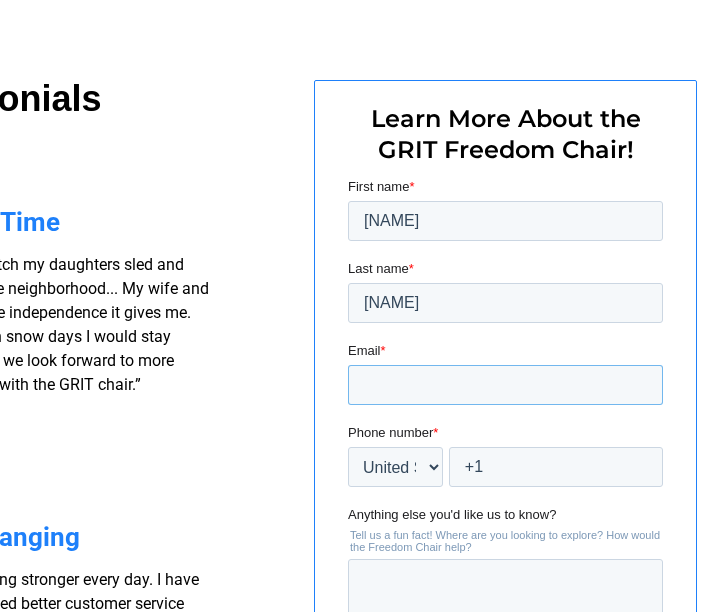 drag, startPoint x: 411, startPoint y: 373, endPoint x: 395, endPoint y: 383, distance: 18.867962 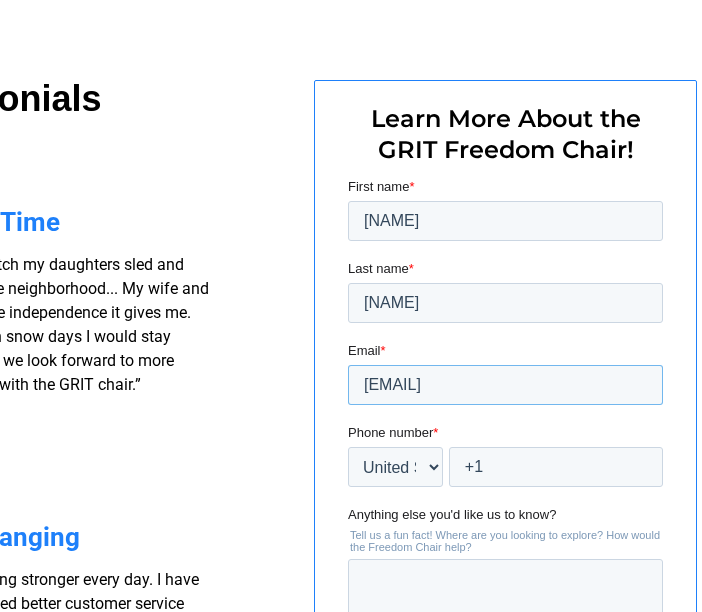 type on "[EMAIL]" 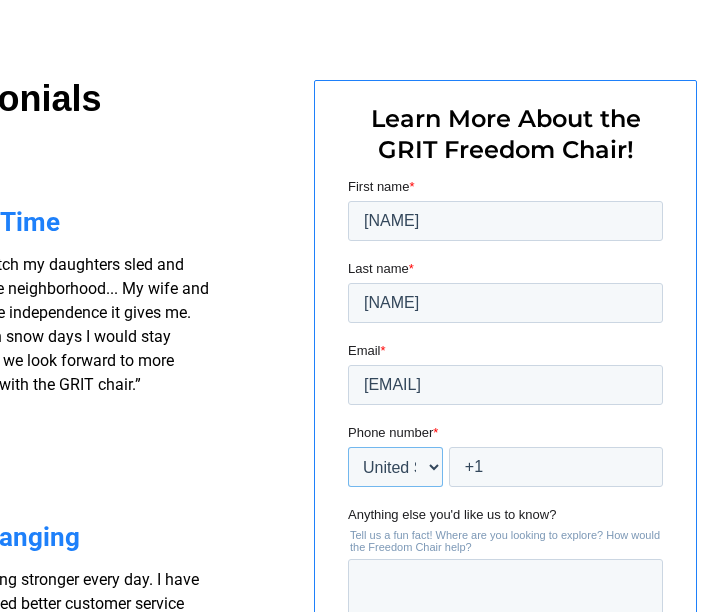 click on "* Afghanistan (‫افغانستان‬‎) Albania (Shqipëri) Algeria (‫الجزائر‬‎) American Samoa Andorra Angola Anguilla Antigua and Barbuda Argentina Armenia (Հայաստան) Aruba Australia Austria (Österreich) Azerbaijan (Azərbaycan) Bahamas Bahrain (‫البحرين‬‎) Bangladesh (বাংলাদেশ) Barbados Belarus (Беларусь) Belgium (België) Belize Benin (Bénin) Bermuda Bhutan (འབྲུག) Bolivia Bosnia and Herzegovina (Босна и Херцеговина) Botswana Brazil (Brasil) British Indian Ocean Territory British Virgin Islands Brunei Bulgaria (България) Burkina Faso Burundi (Uburundi) Cambodia (កម្ពុជា) Cameroon (Cameroun) Canada Cape Verde (Kabu Verdi) Caribbean Netherlands Cayman Islands Central African Republic (République centrafricaine) Chad (Tchad) Chile China (中国) Colombia Comoros (‫جزر القمر‬‎) Congo (DRC) (Jamhuri ya Kidemokrasia ya Kongo) Congo (Republic) (Congo-Brazzaville) Cook Islands Costa Rica" at bounding box center [395, 467] 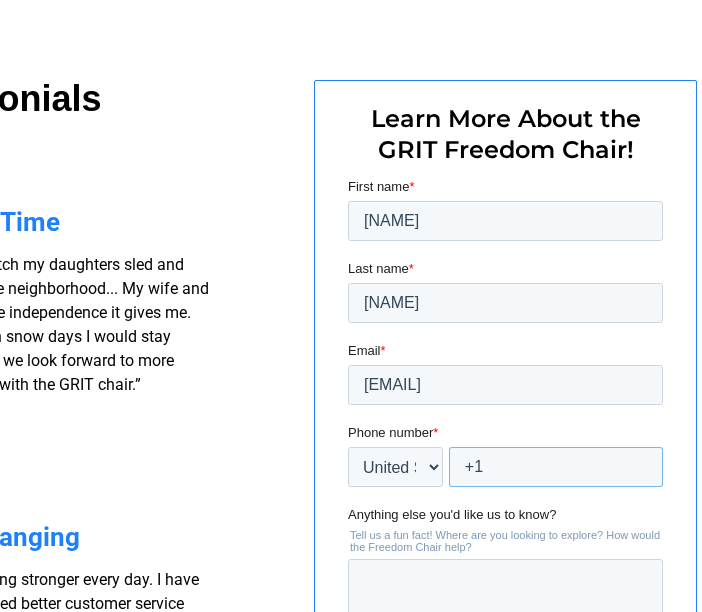 click on "+1" at bounding box center (556, 467) 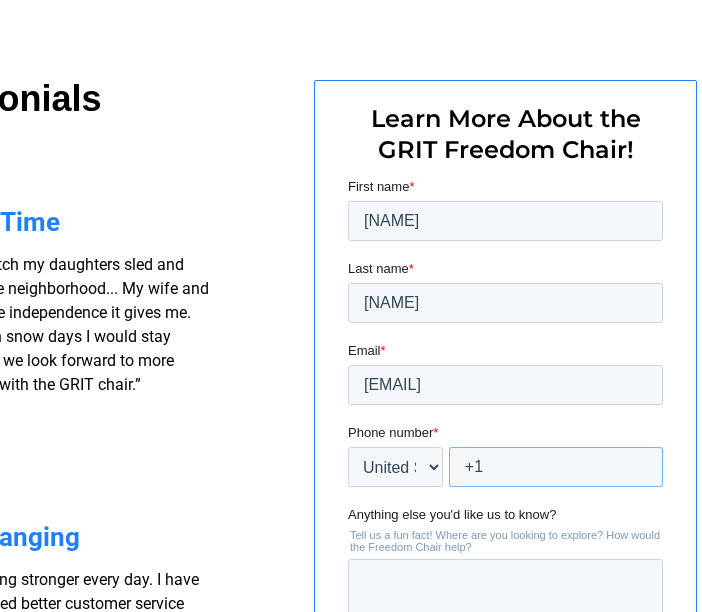 click on "+1" at bounding box center [556, 467] 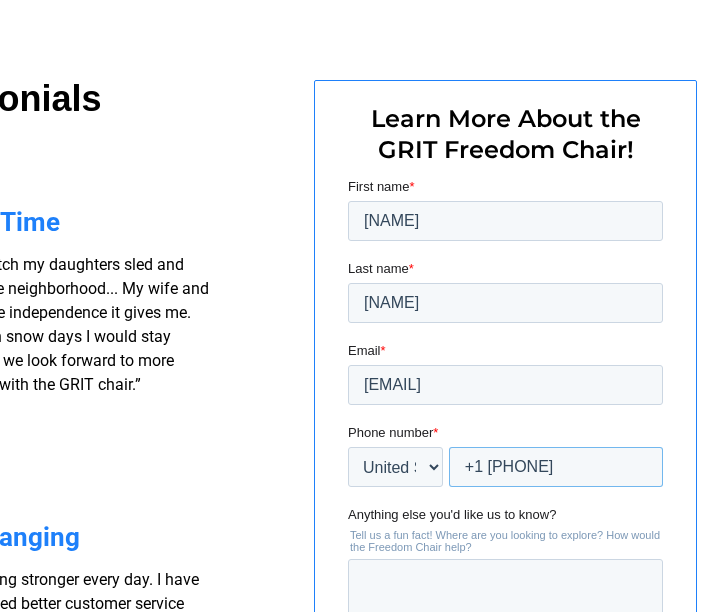 type on "+1 -731-413-7670" 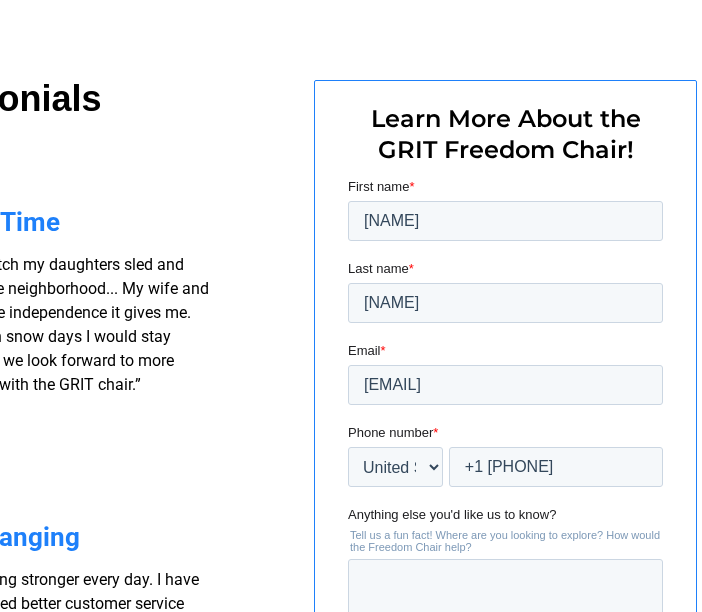 click at bounding box center (505, 424) 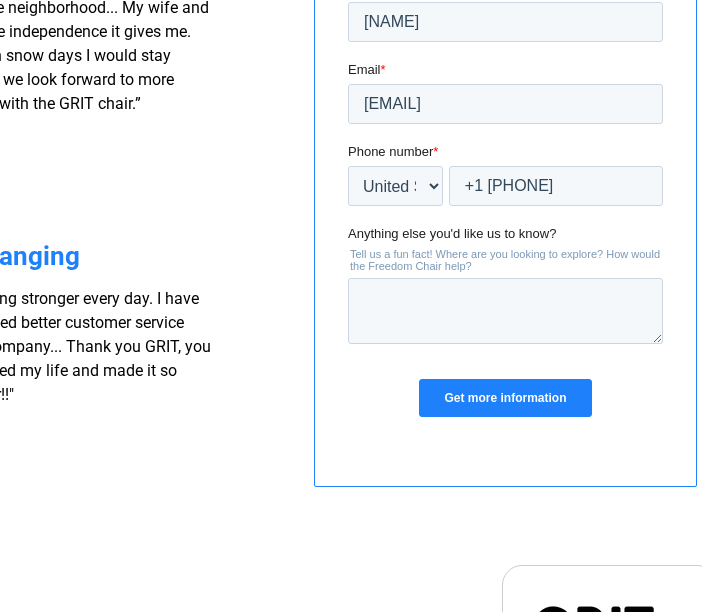 scroll, scrollTop: 1755, scrollLeft: 533, axis: both 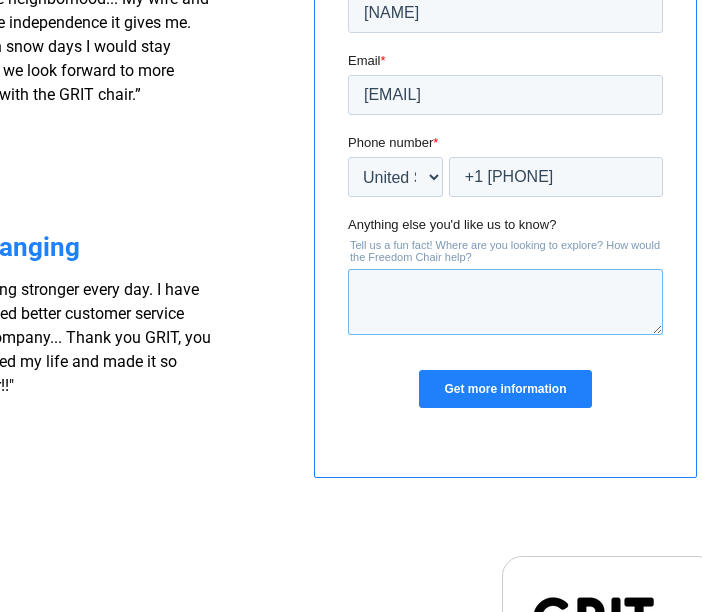 click on "Anything else you'd like us to know?" at bounding box center (505, 302) 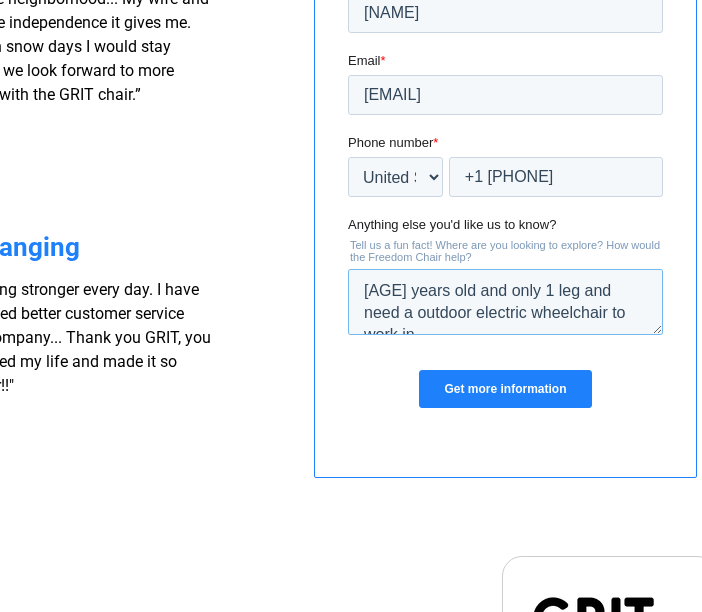 type on "[AGE] years old and only 1 leg and need a outdoor electric  wheelchair to work in" 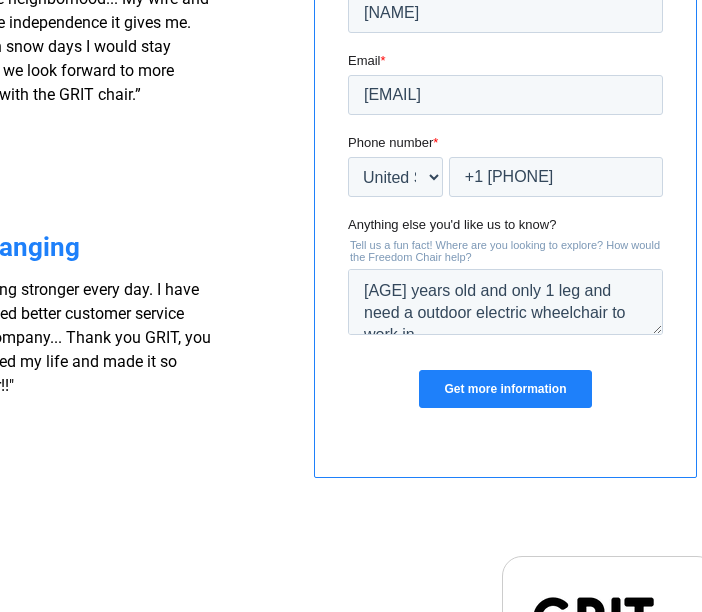 click on "Get more information" at bounding box center (505, 389) 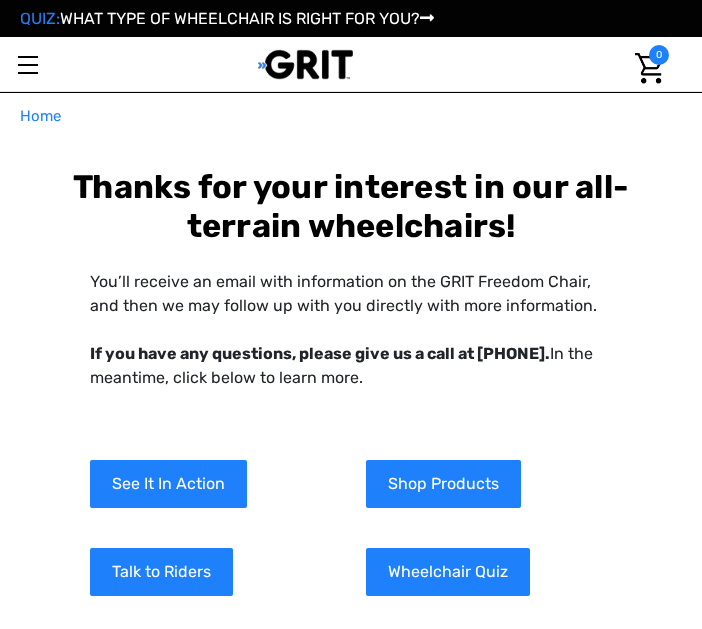 scroll, scrollTop: 0, scrollLeft: 0, axis: both 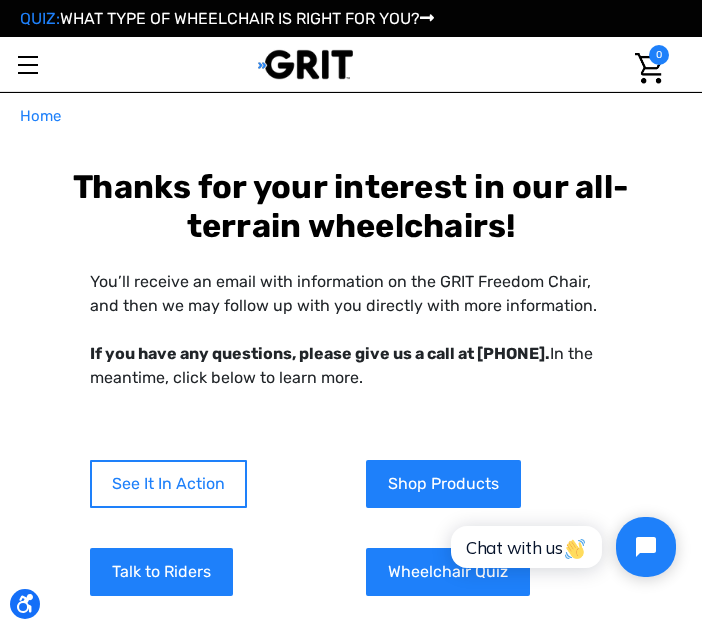 click on "See It In Action" at bounding box center [168, 484] 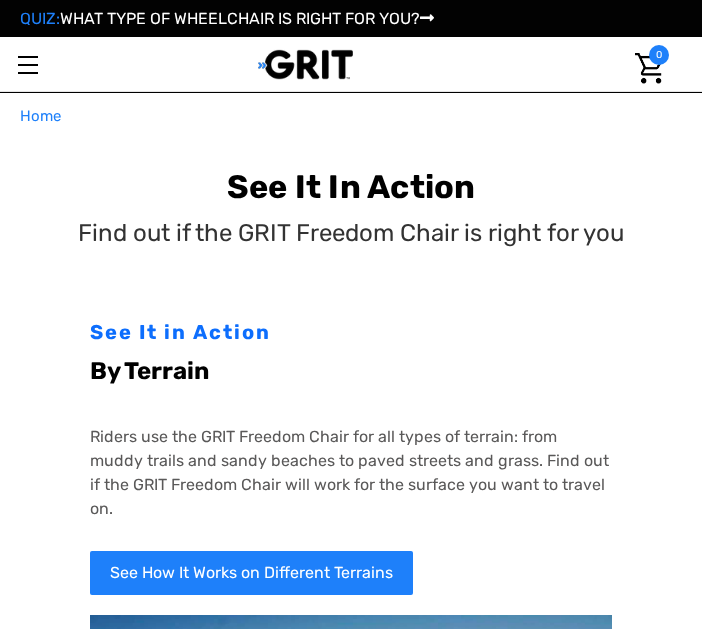 scroll, scrollTop: 0, scrollLeft: 0, axis: both 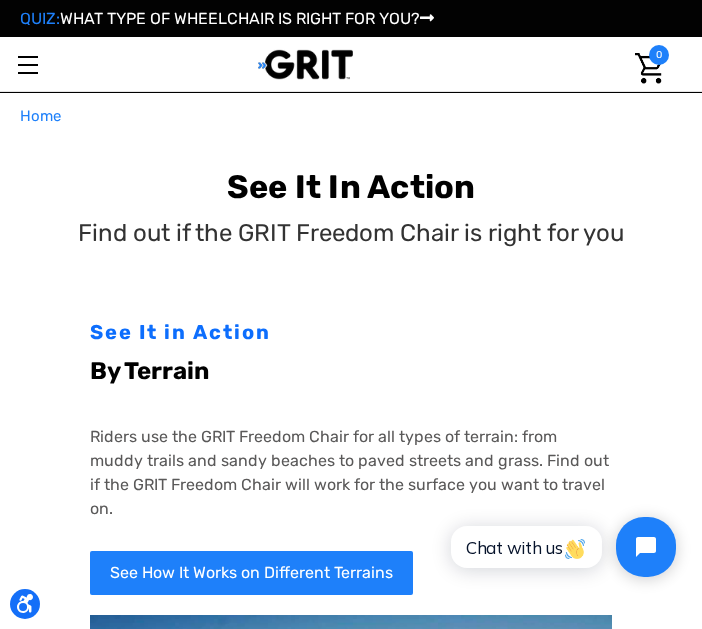 click on "See How It Works on Different Terrains" at bounding box center (251, 573) 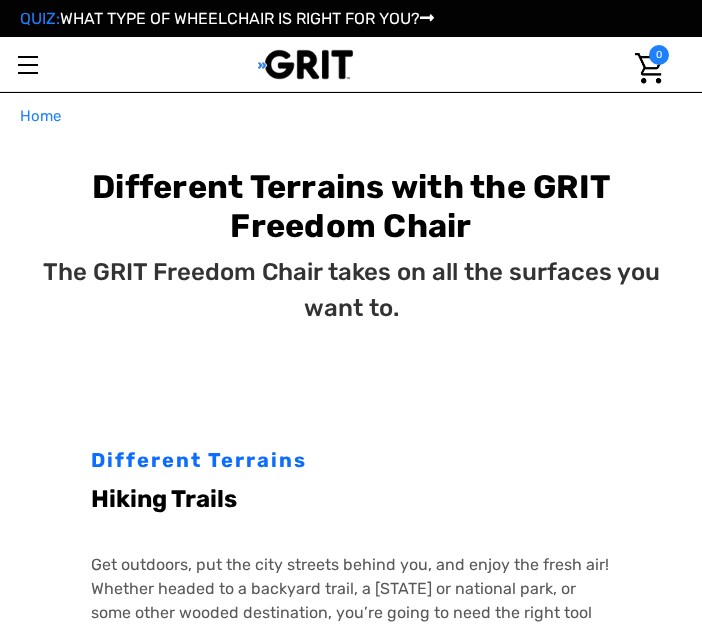 scroll, scrollTop: 0, scrollLeft: 0, axis: both 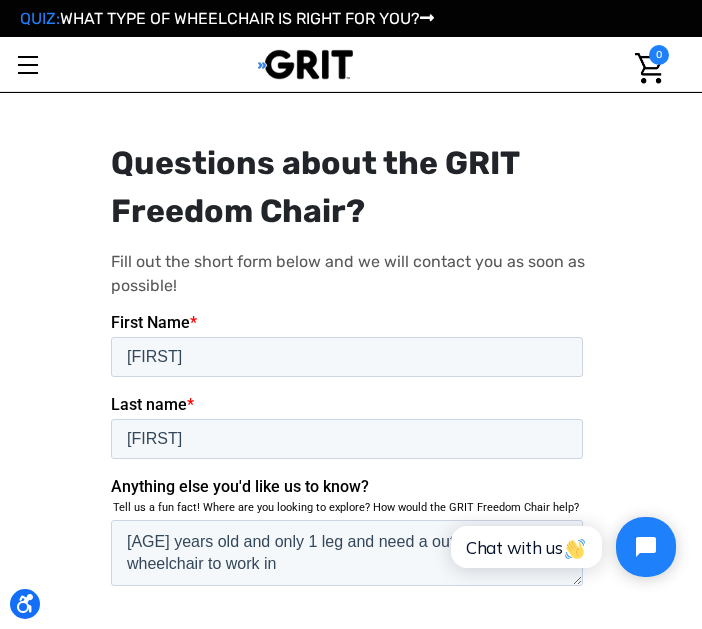 click on "Submit" at bounding box center [159, 659] 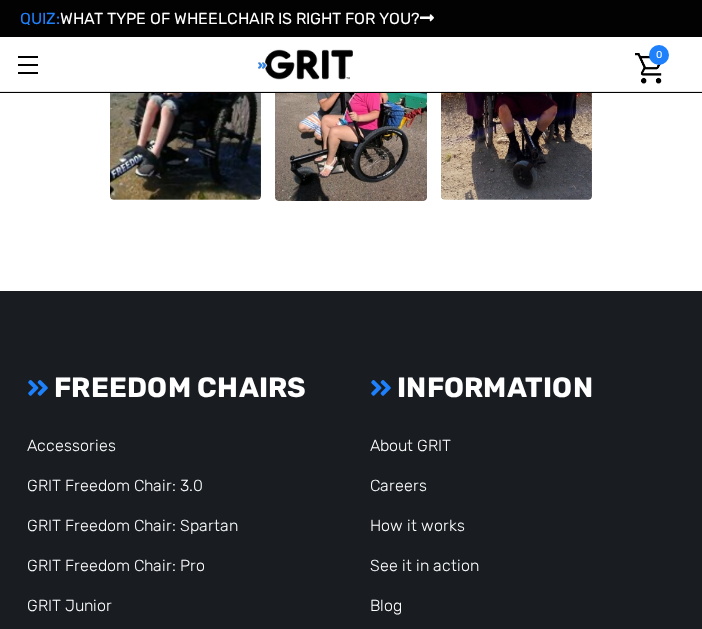 scroll, scrollTop: 1101, scrollLeft: 0, axis: vertical 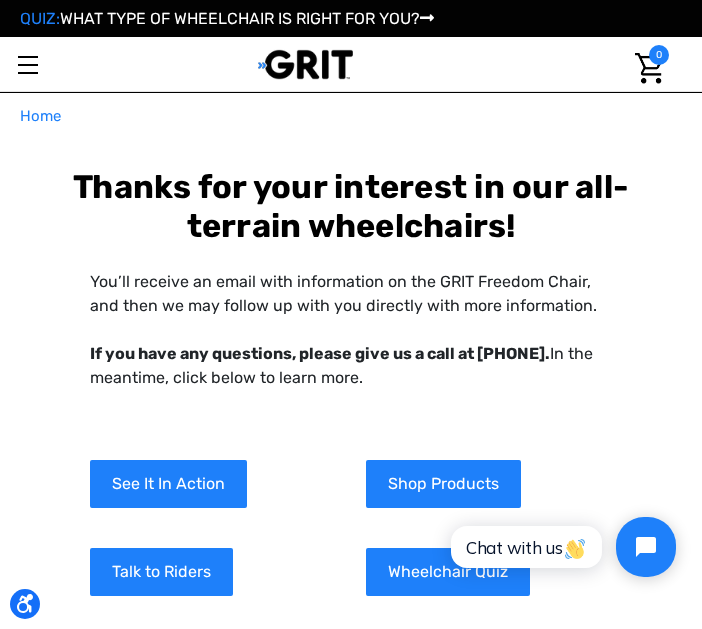 drag, startPoint x: 695, startPoint y: 0, endPoint x: 617, endPoint y: 13, distance: 79.07591 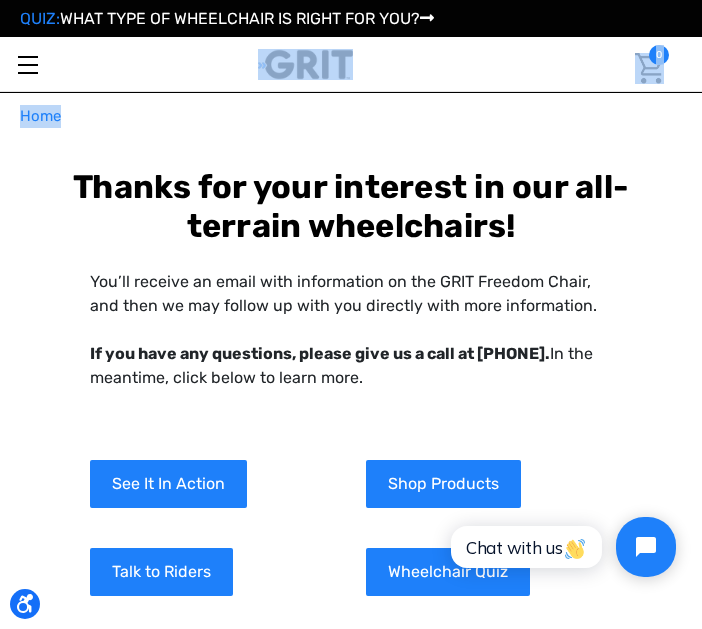 drag, startPoint x: 659, startPoint y: 2, endPoint x: 690, endPoint y: -21, distance: 38.600517 